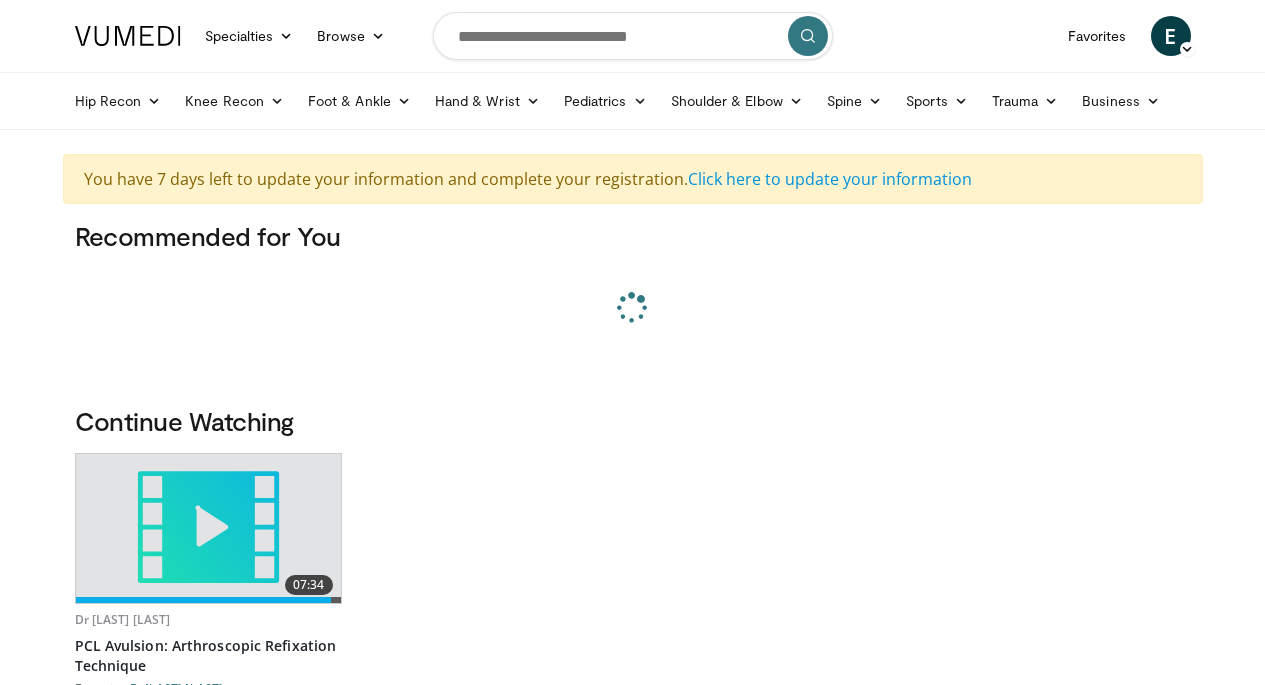 scroll, scrollTop: 0, scrollLeft: 0, axis: both 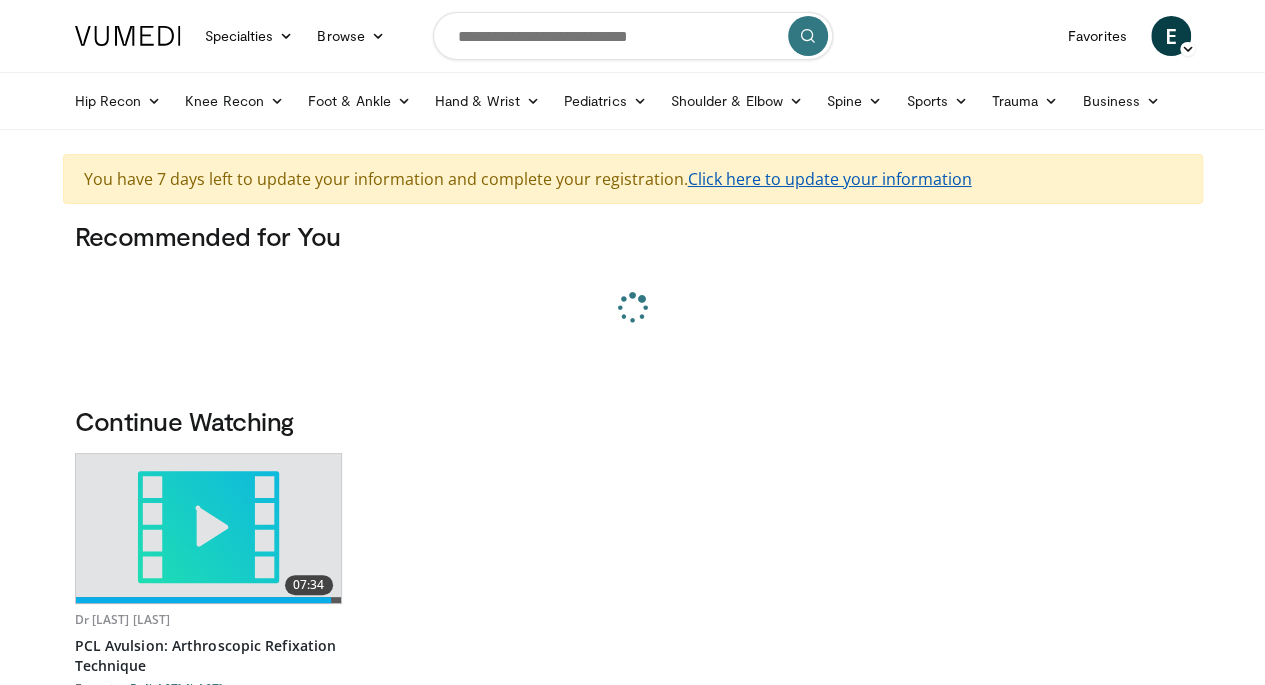 click on "Click here to update your information" at bounding box center [830, 179] 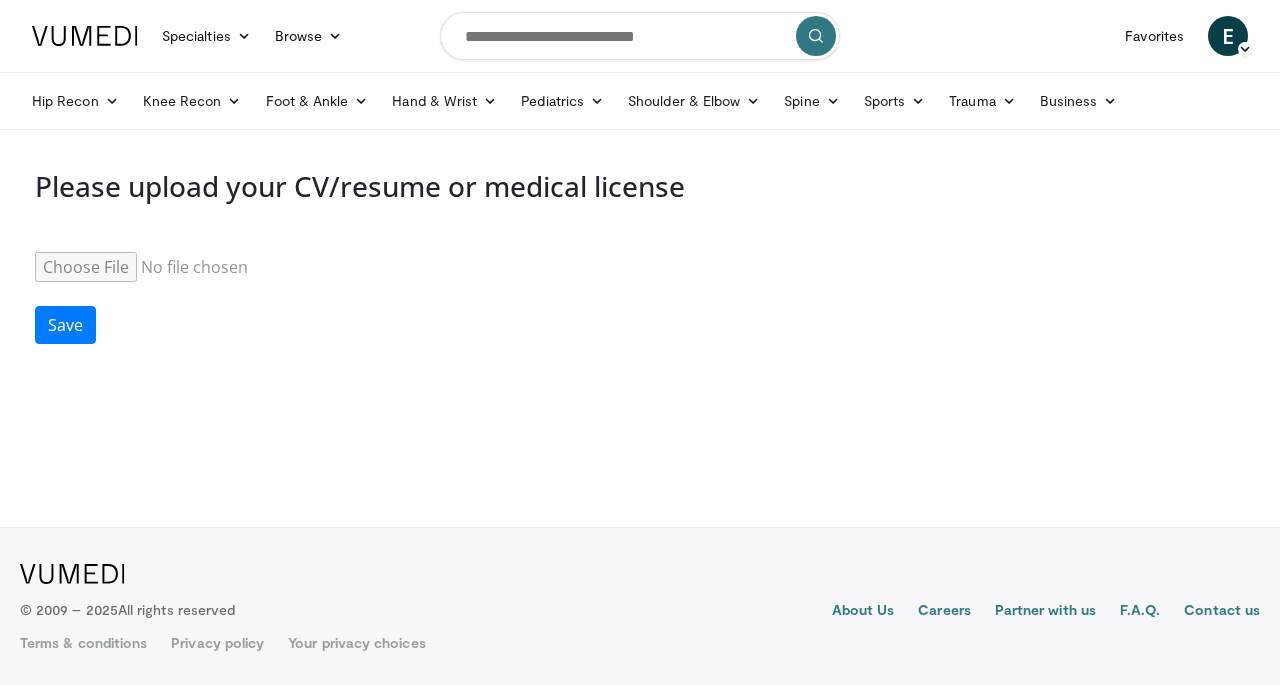 scroll, scrollTop: 0, scrollLeft: 0, axis: both 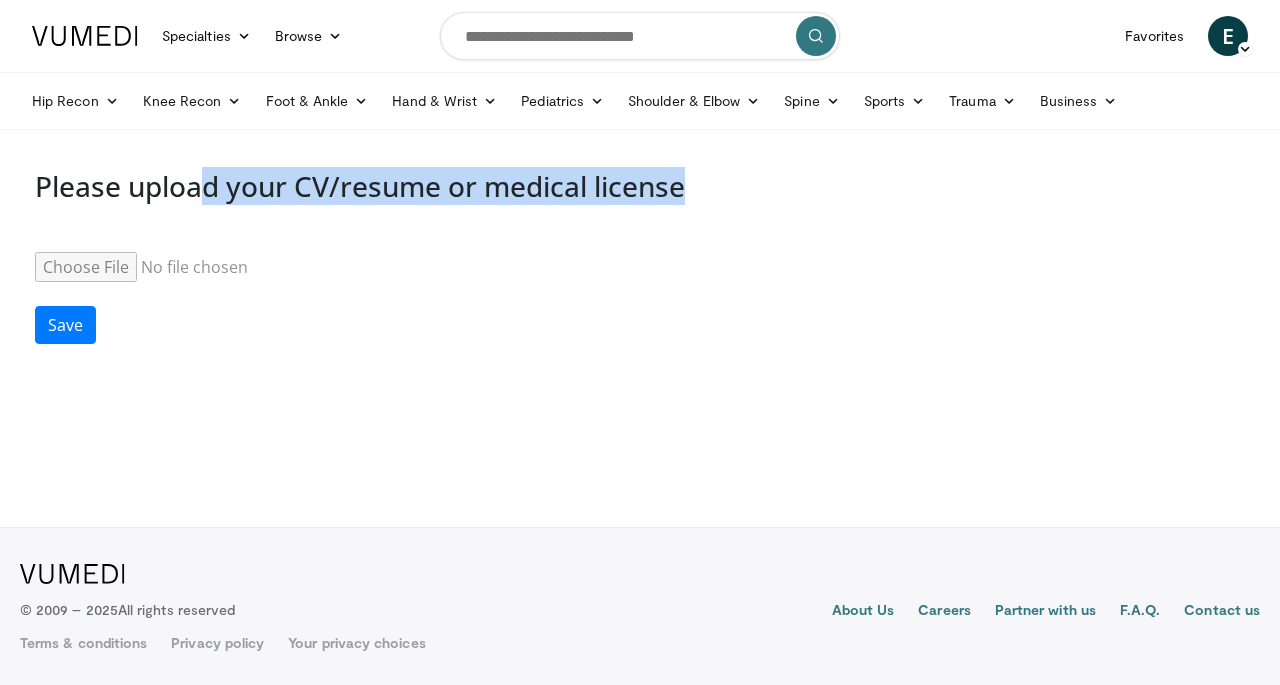 drag, startPoint x: 208, startPoint y: 179, endPoint x: 726, endPoint y: 217, distance: 519.39197 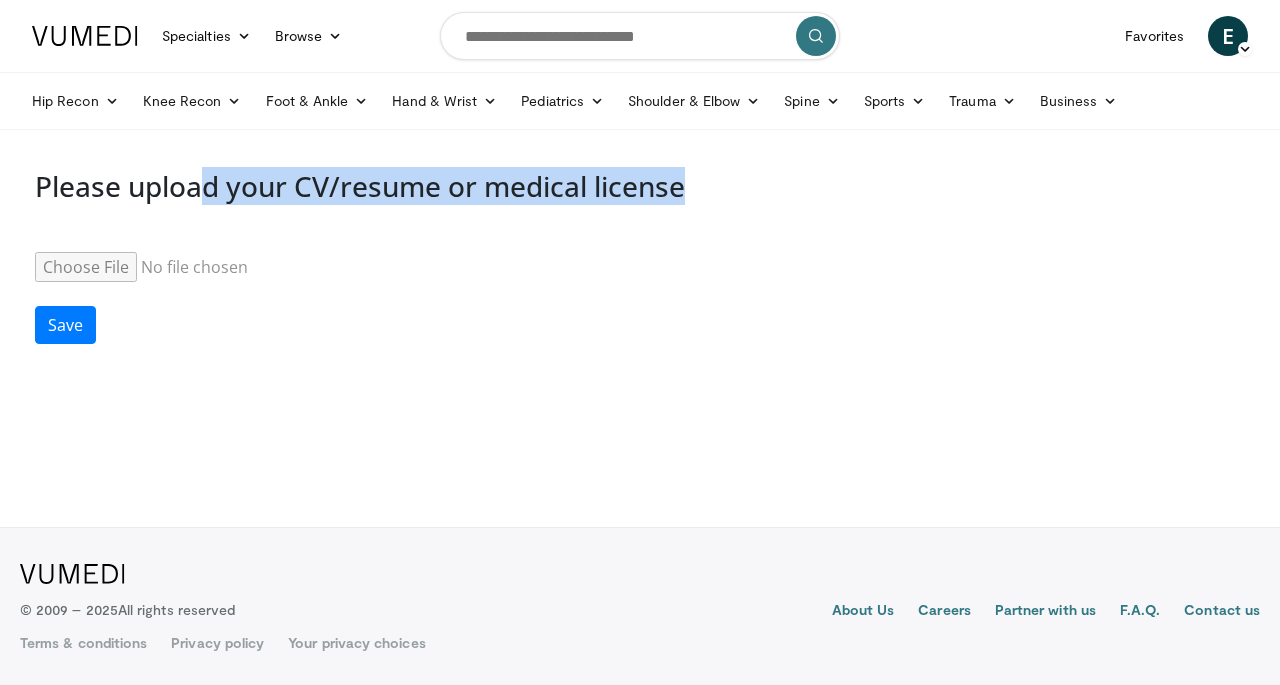 click on "Please upload your CV/resume or medical license
Resume
Save" at bounding box center [640, 261] 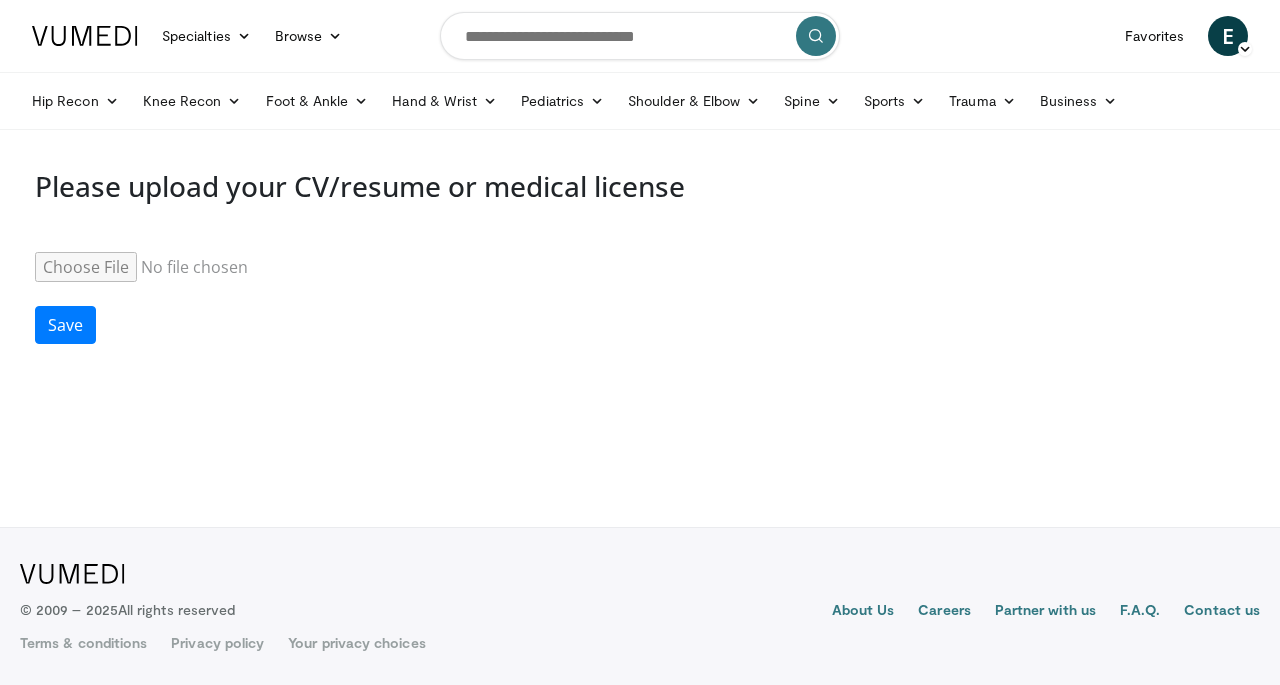 click on "Resume" at bounding box center [188, 267] 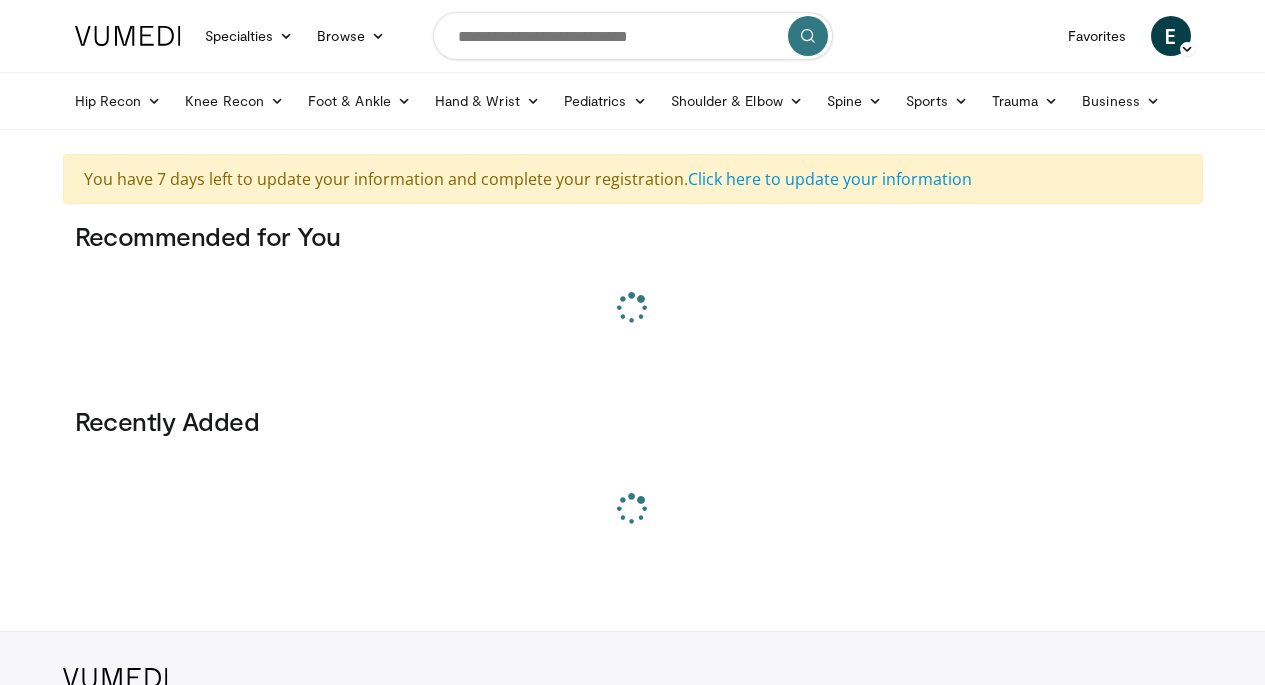 scroll, scrollTop: 0, scrollLeft: 0, axis: both 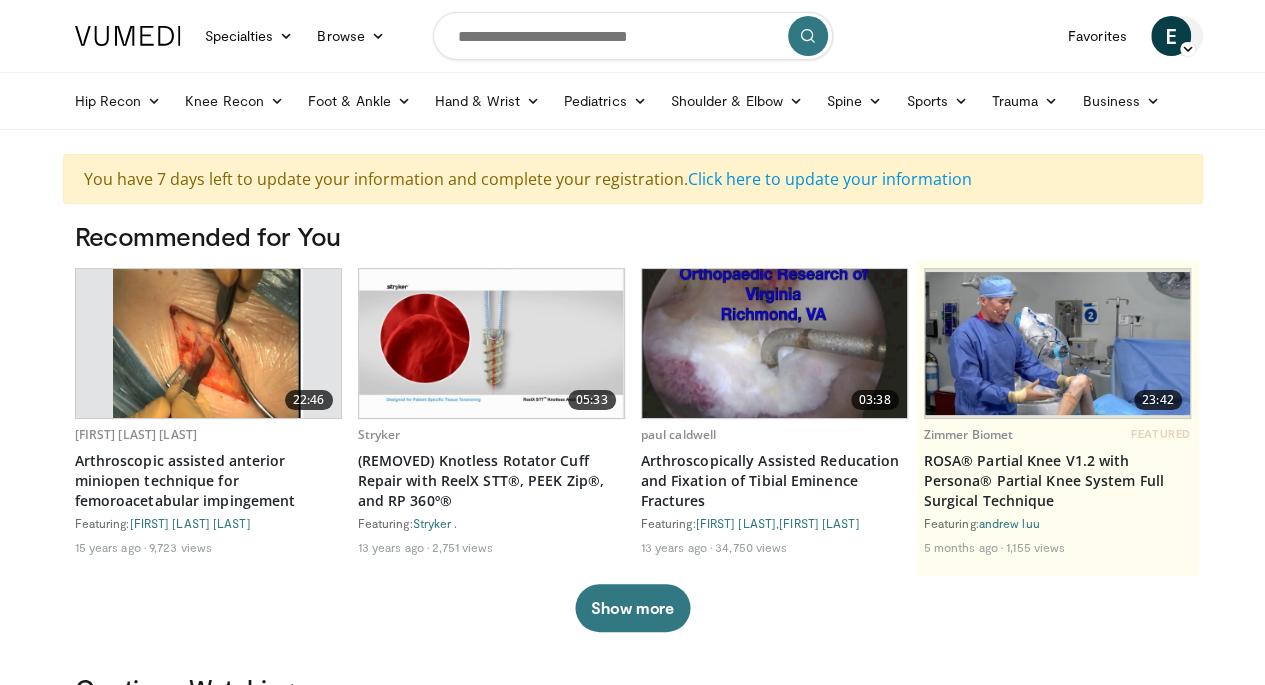 click at bounding box center [1187, 49] 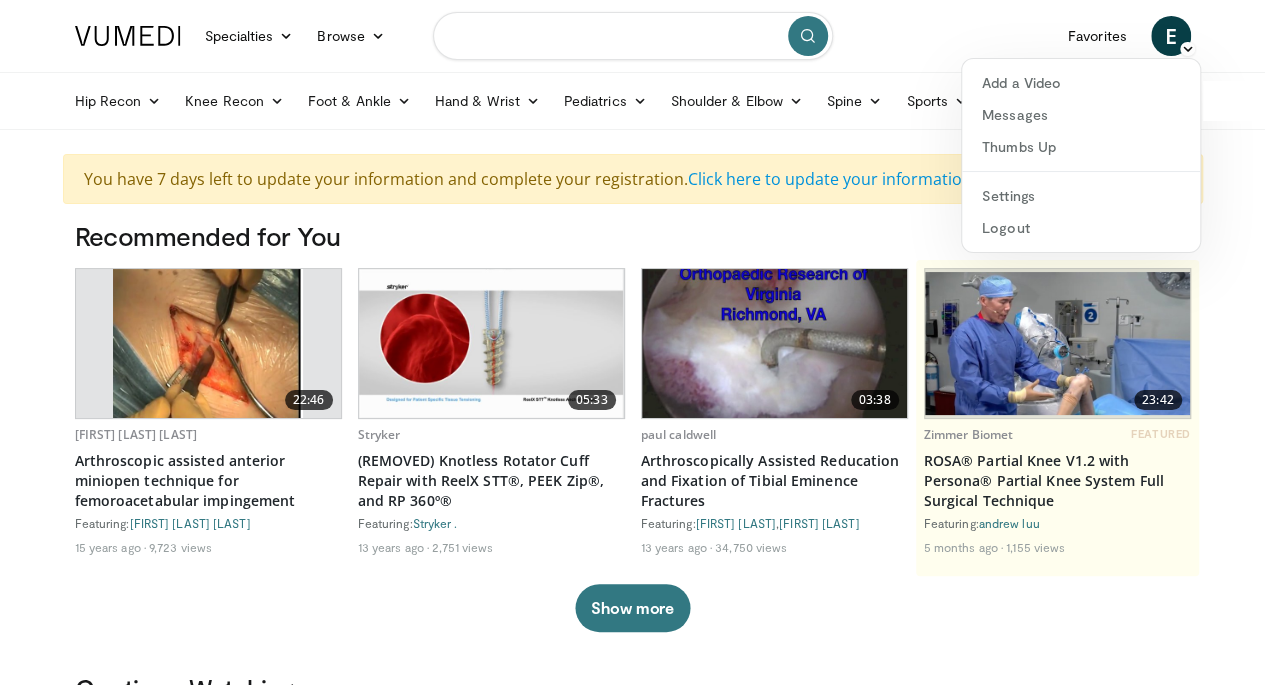 click at bounding box center (633, 36) 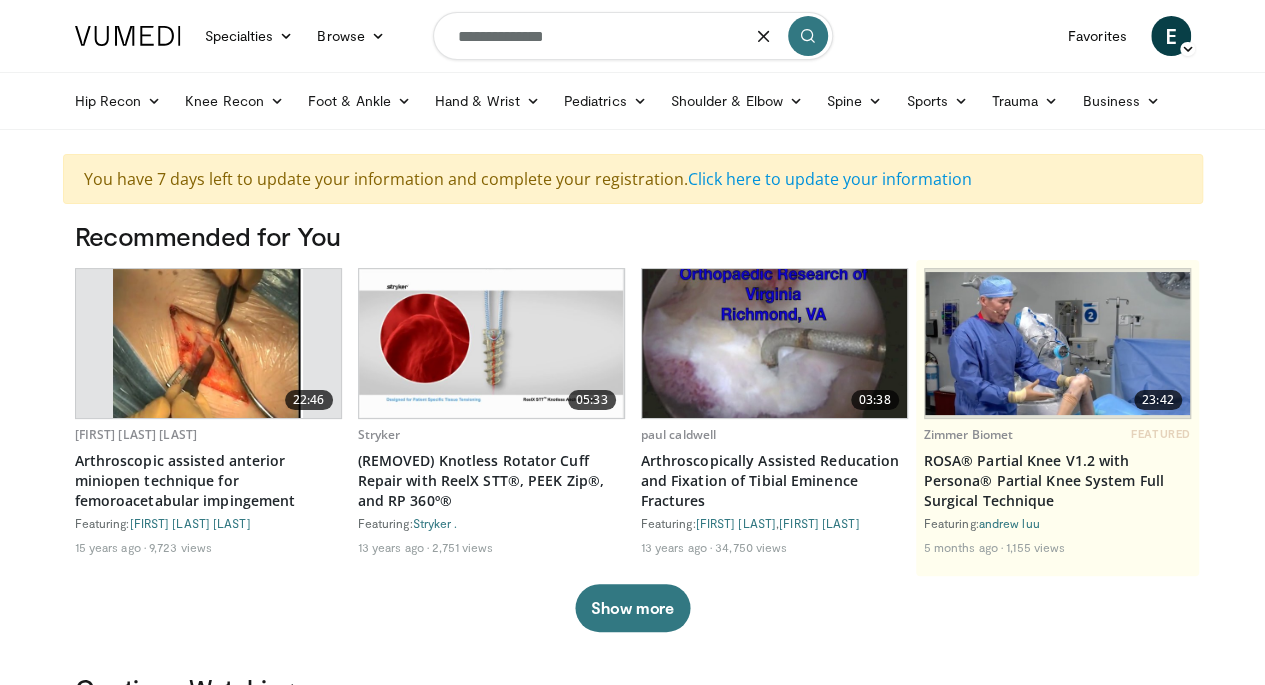 type on "**********" 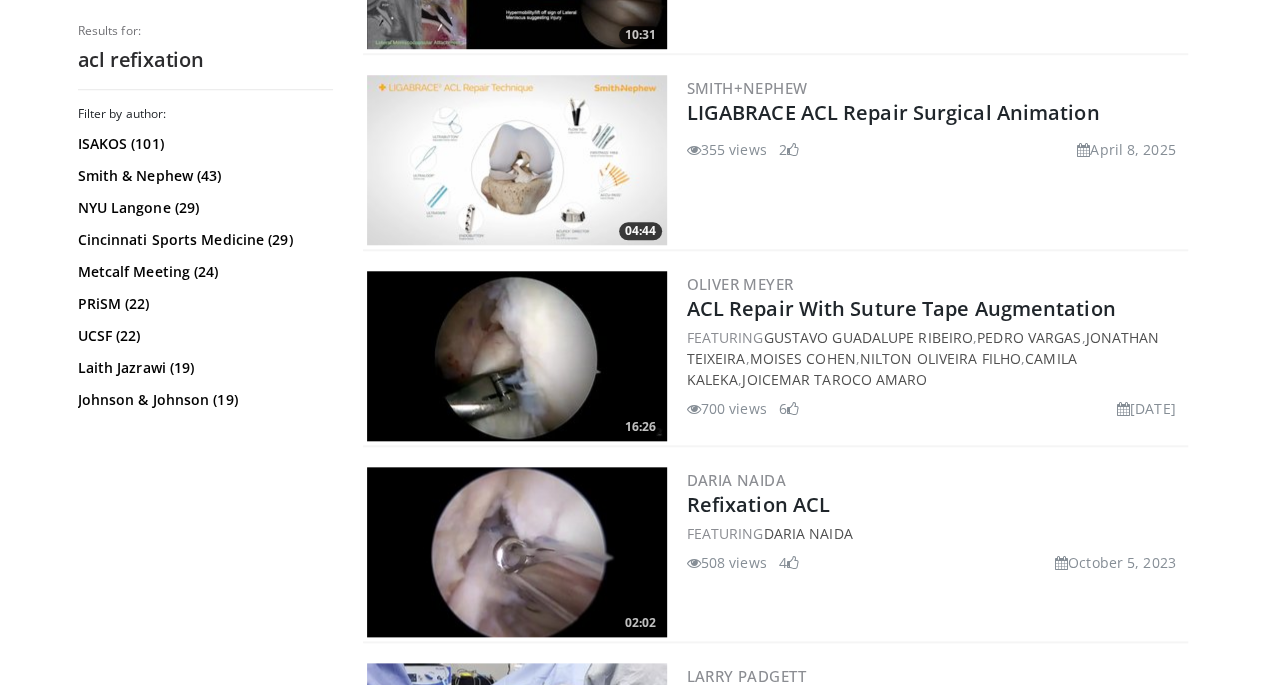 scroll, scrollTop: 700, scrollLeft: 0, axis: vertical 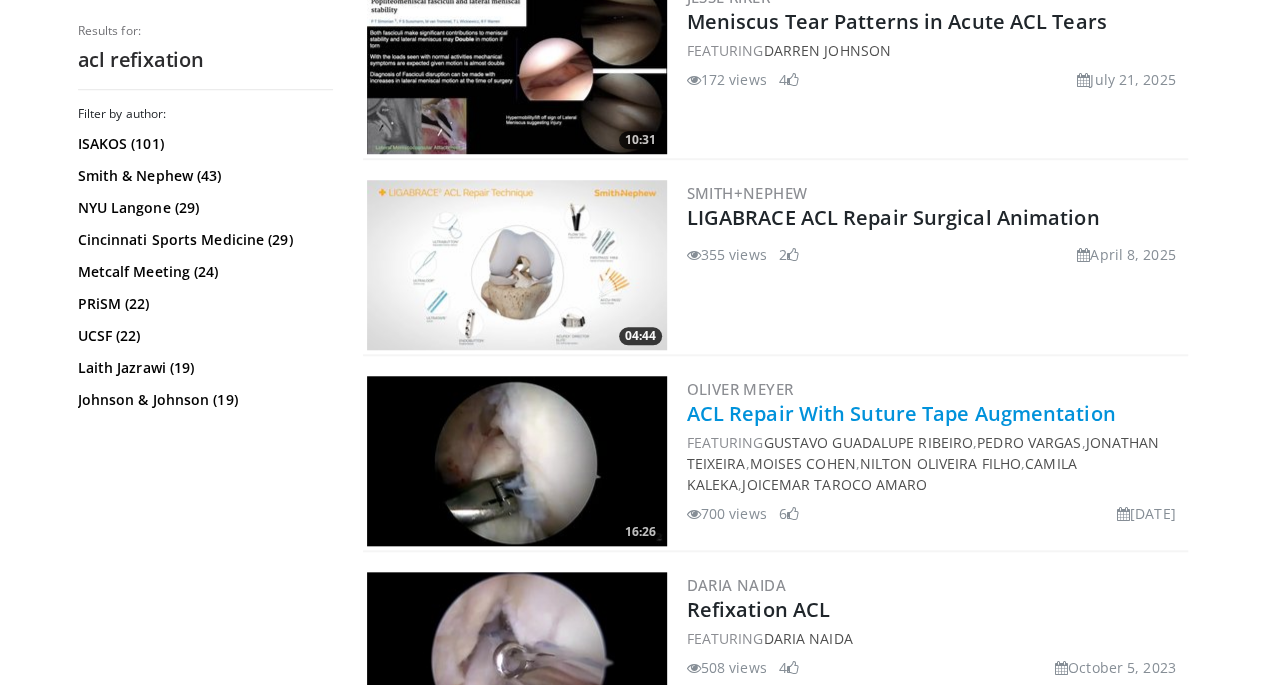 click on "ACL Repair With Suture Tape Augmentation" at bounding box center (901, 413) 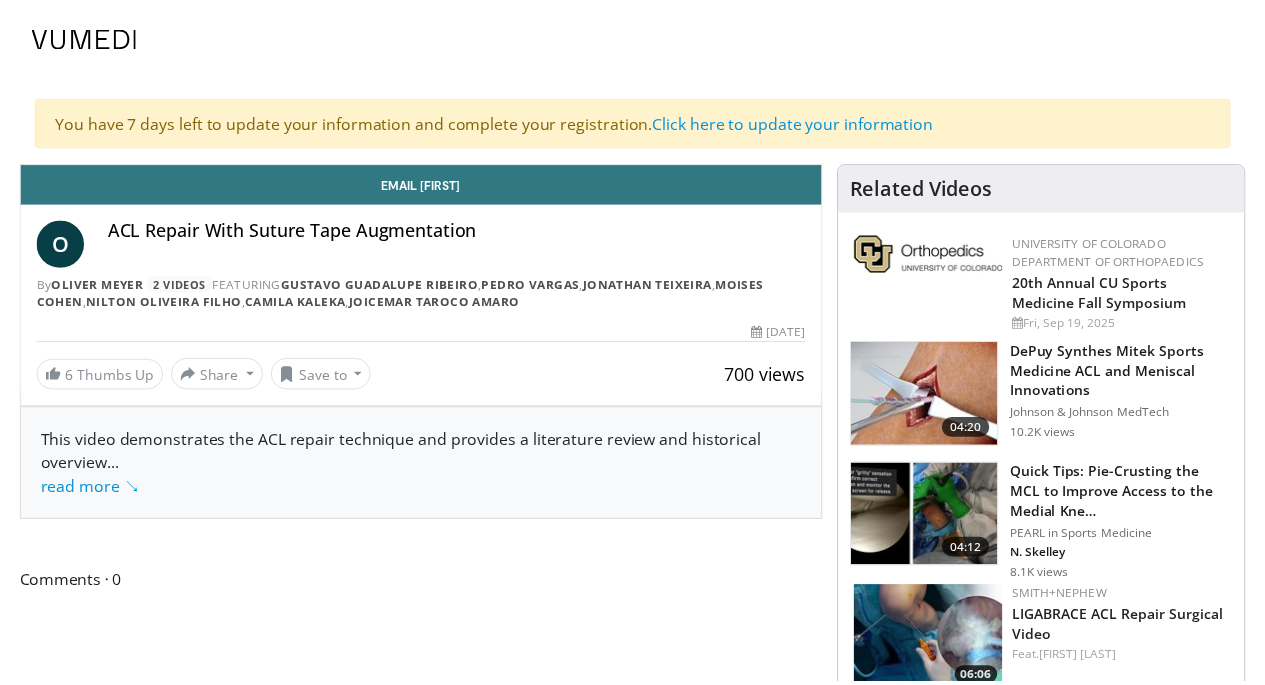 scroll, scrollTop: 0, scrollLeft: 0, axis: both 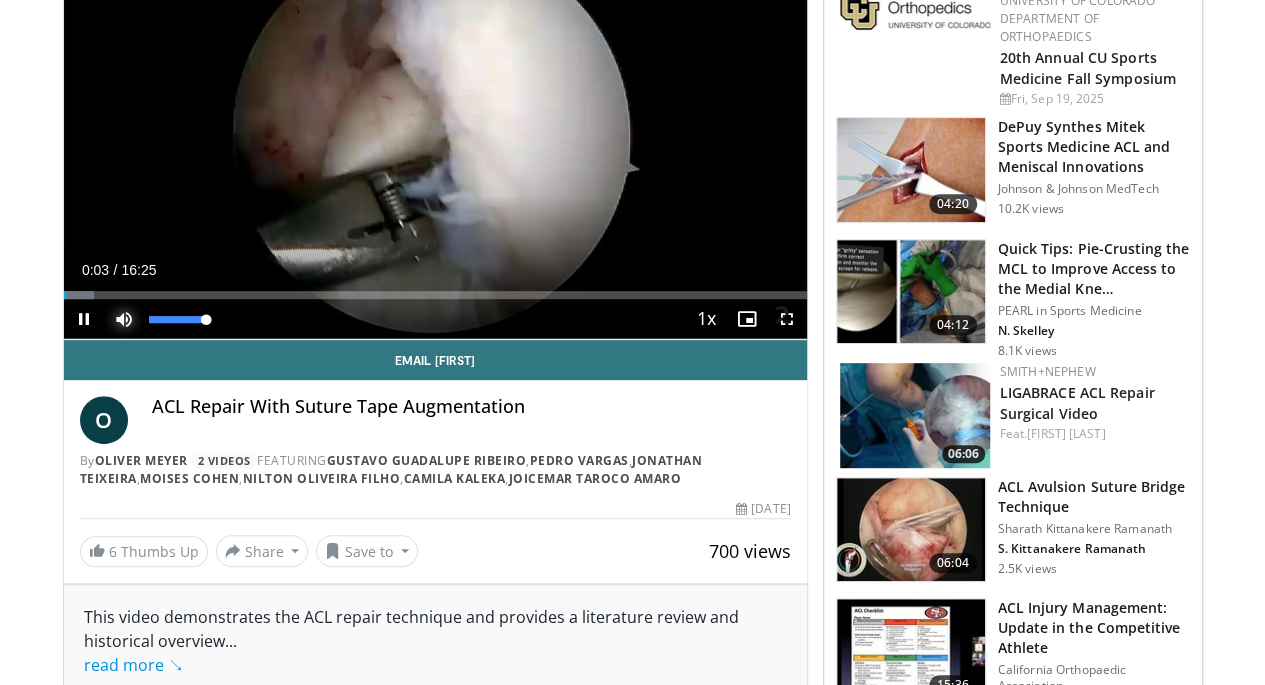 click at bounding box center (124, 319) 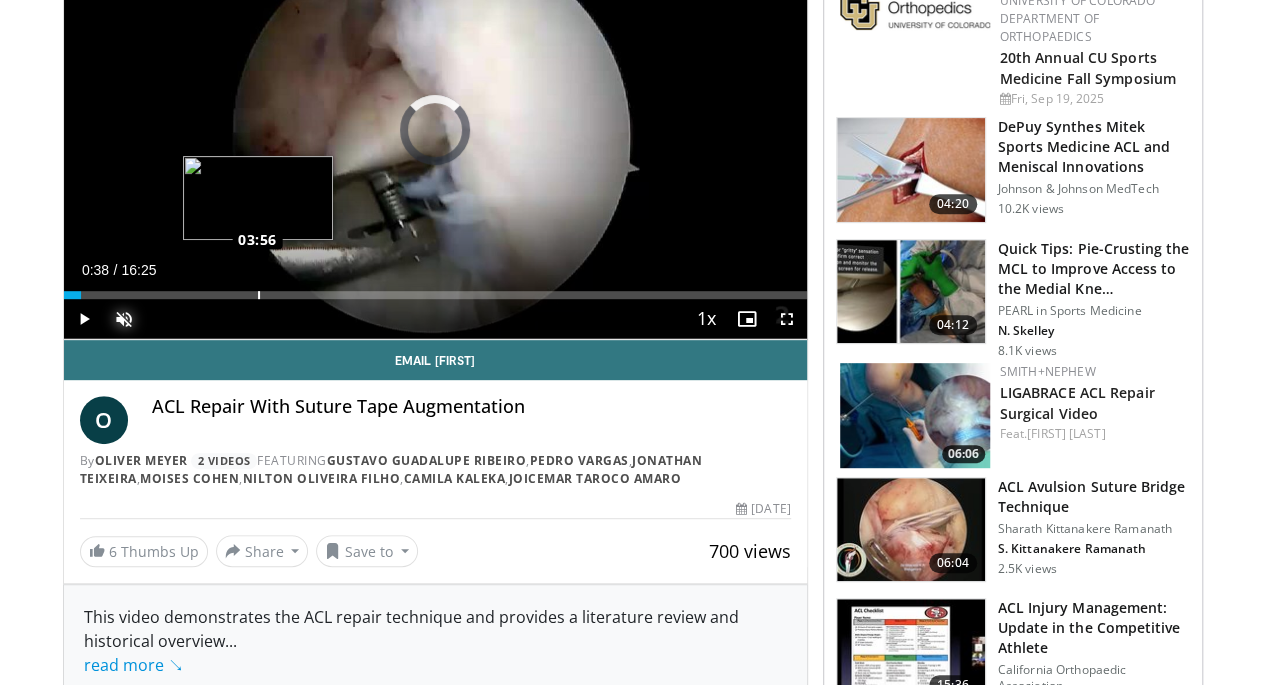 drag, startPoint x: 27, startPoint y: 329, endPoint x: 210, endPoint y: 329, distance: 183 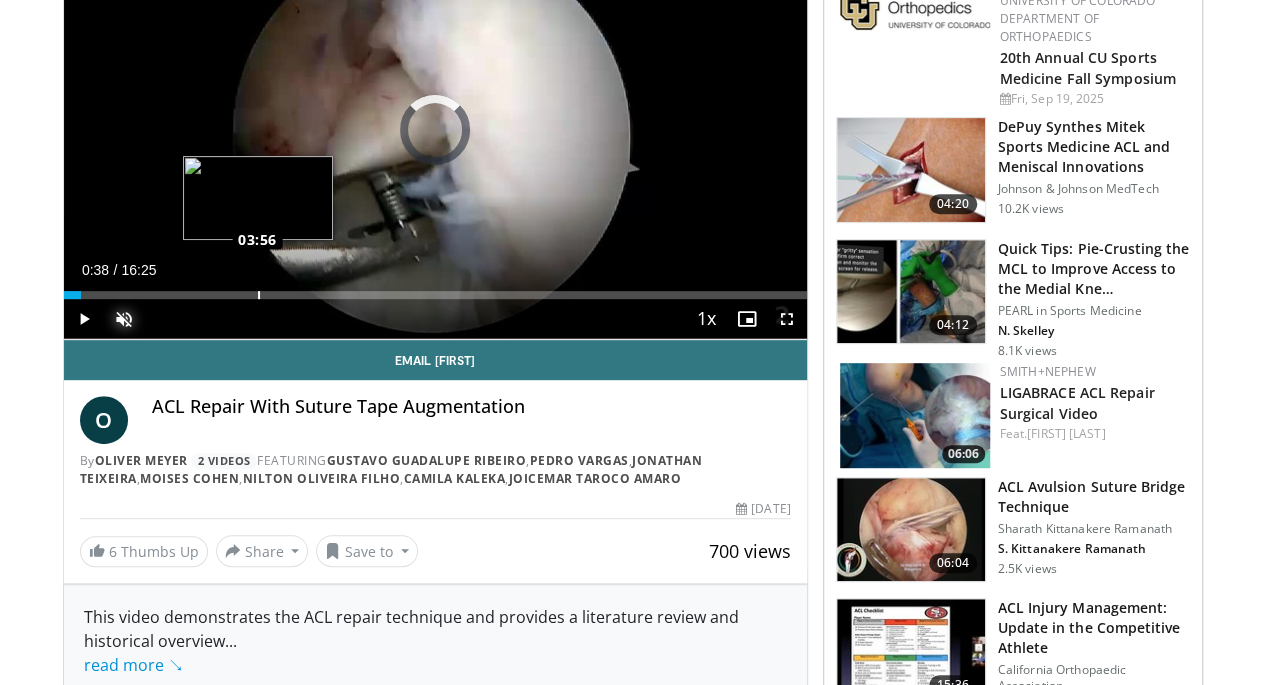 click on "Loaded :  0.00% [TIME] [TIME]" at bounding box center [435, 295] 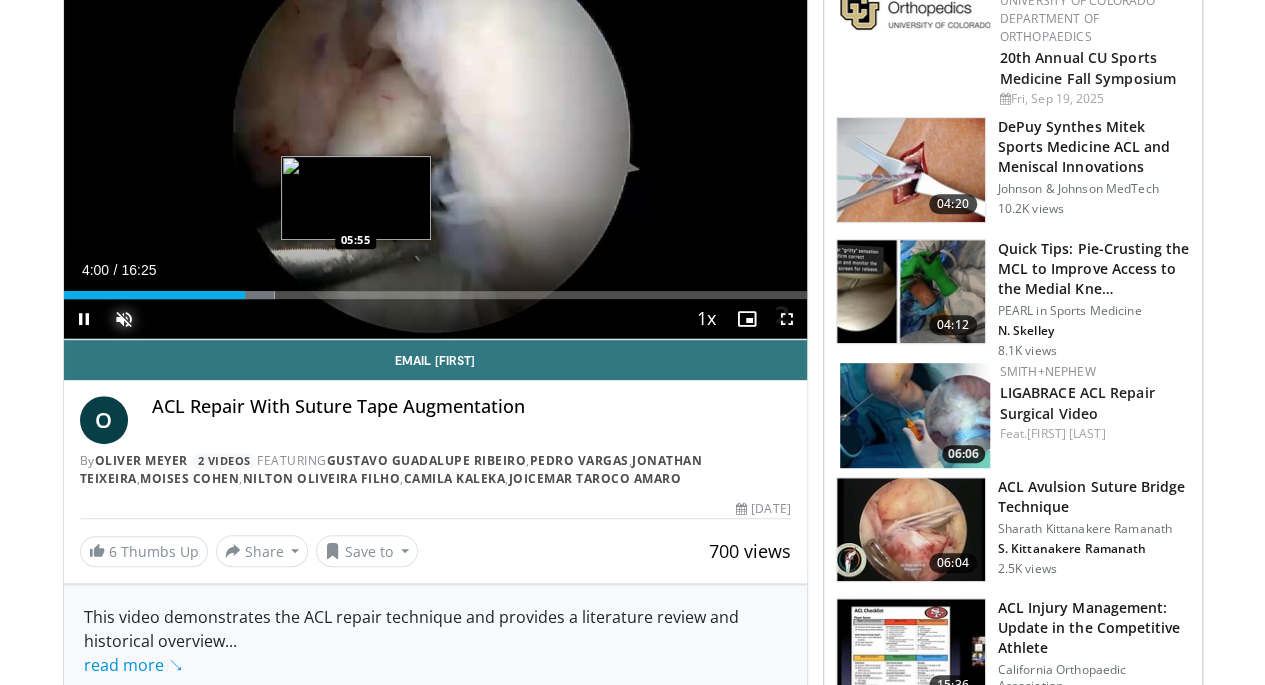 click on "Loaded :  28.40% [TIME] [TIME]" at bounding box center [435, 295] 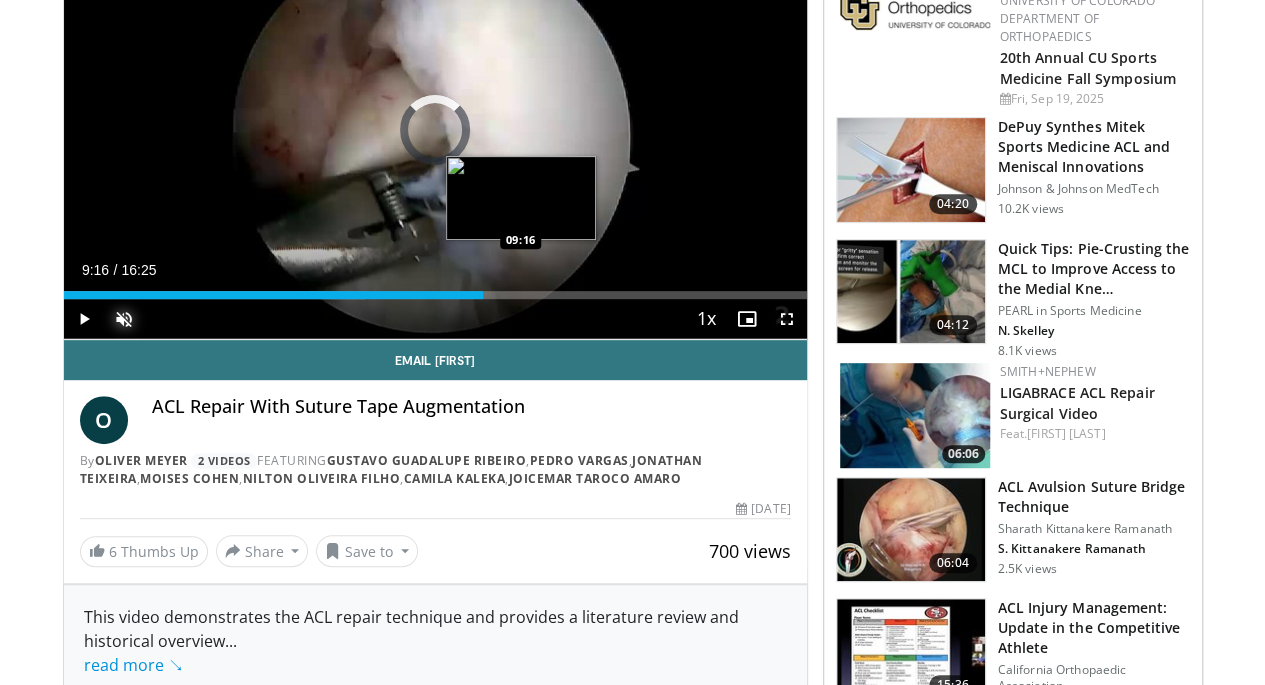 click on "Loaded :  40.57% [TIME] [TIME]" at bounding box center (435, 289) 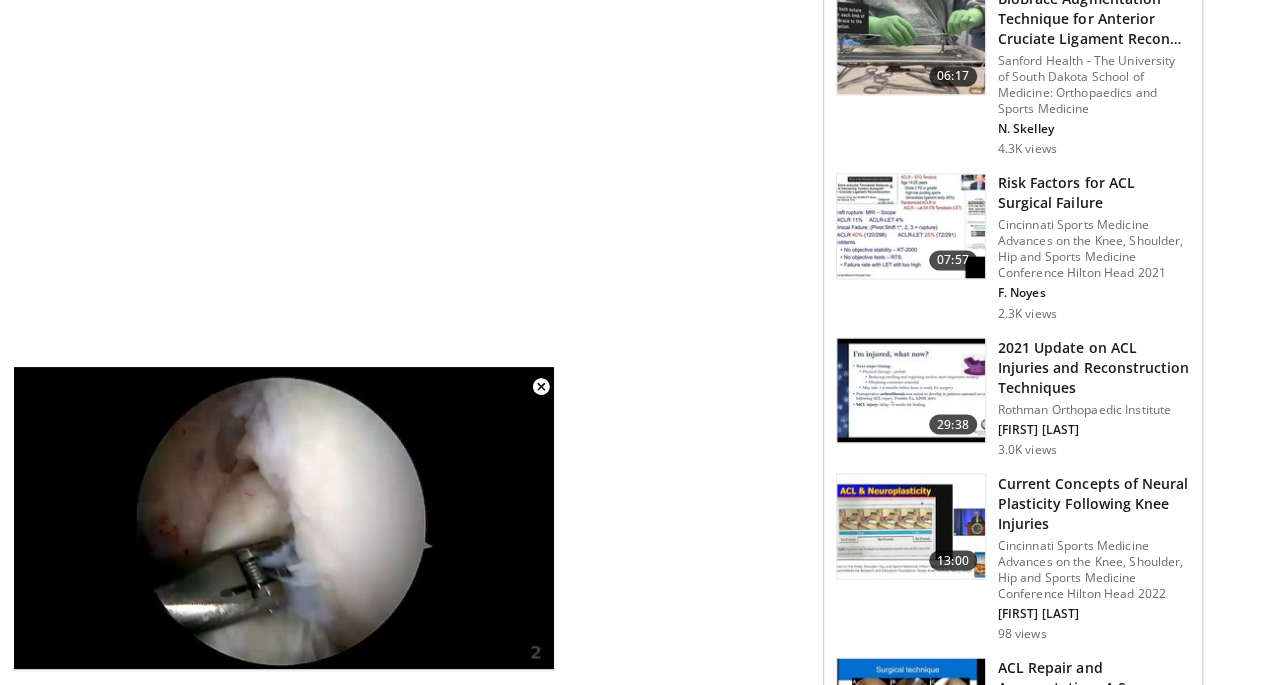 scroll, scrollTop: 1600, scrollLeft: 0, axis: vertical 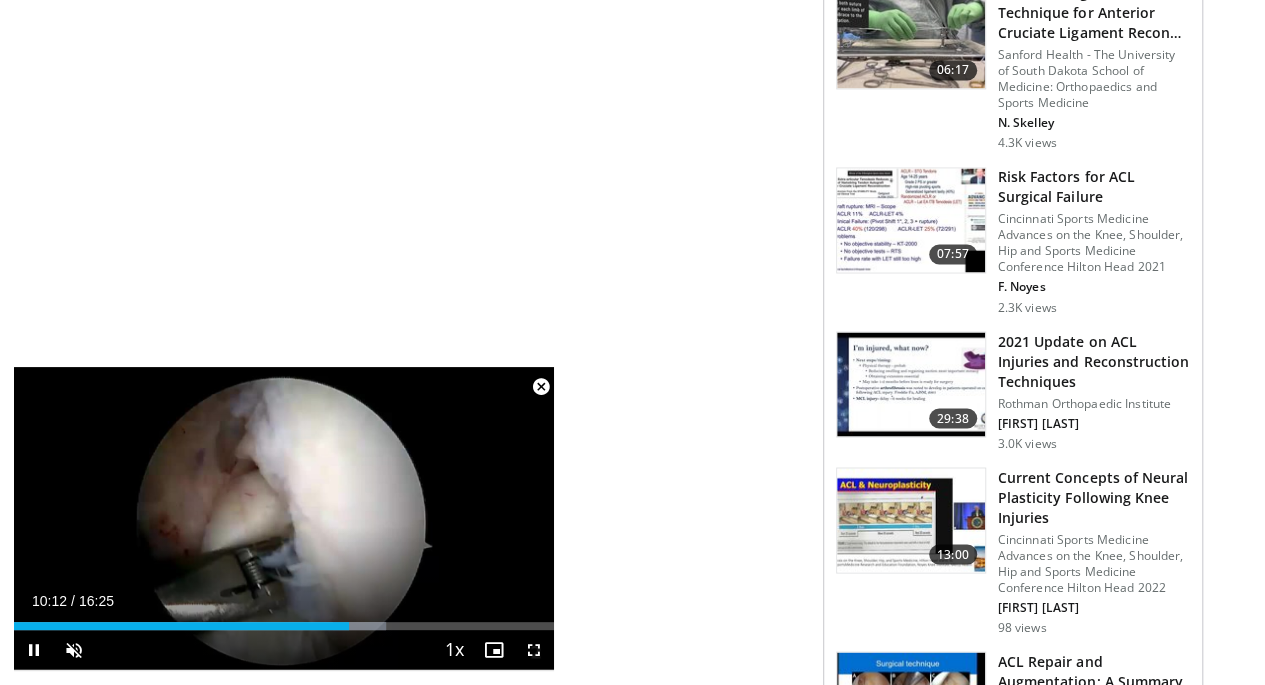 click at bounding box center (541, 387) 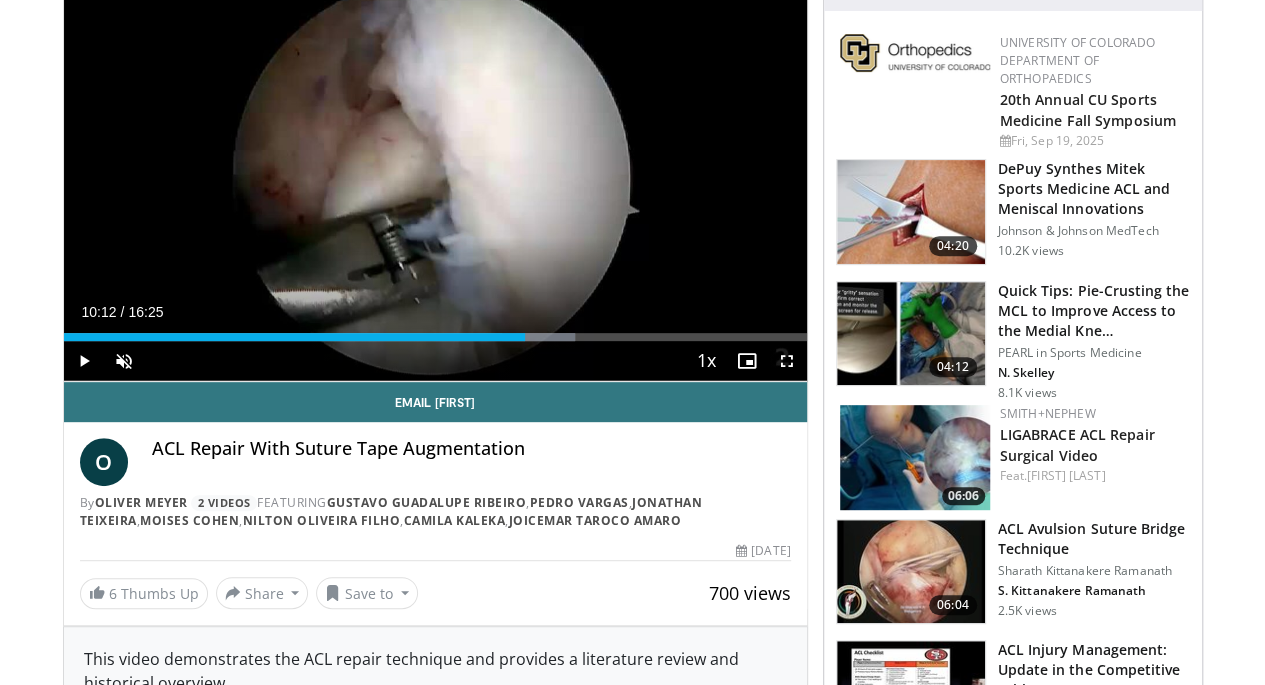 scroll, scrollTop: 300, scrollLeft: 0, axis: vertical 